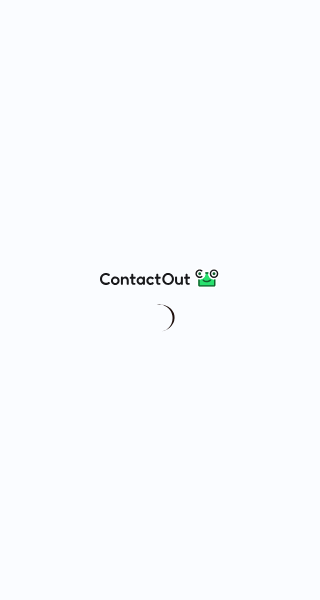 scroll, scrollTop: 0, scrollLeft: 0, axis: both 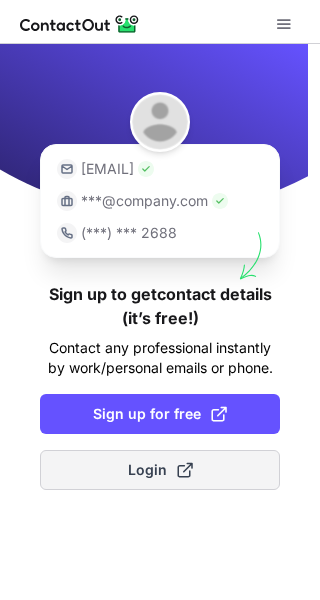 click on "Login" at bounding box center (160, 470) 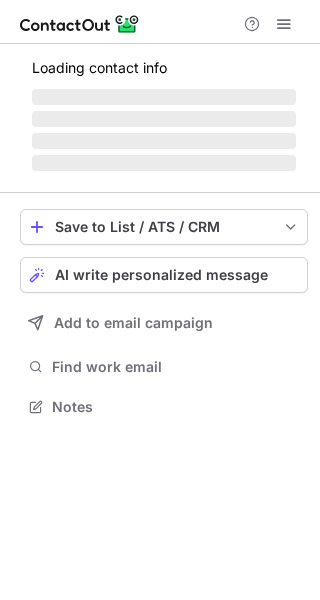 scroll, scrollTop: 0, scrollLeft: 0, axis: both 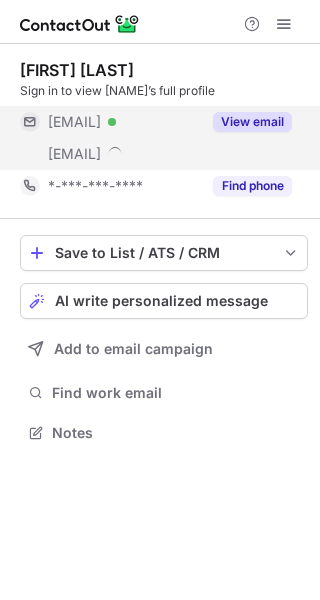 click on "View email" at bounding box center [252, 122] 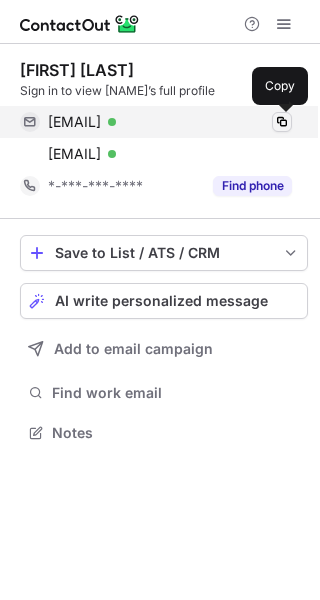 click at bounding box center [282, 122] 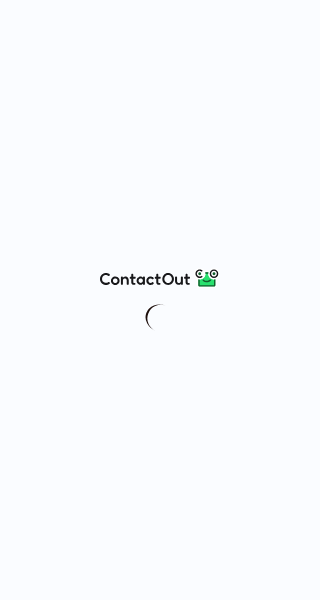 scroll, scrollTop: 0, scrollLeft: 0, axis: both 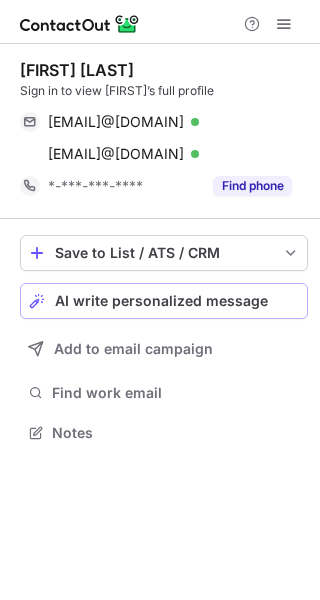 click on "AI write personalized message" at bounding box center [161, 301] 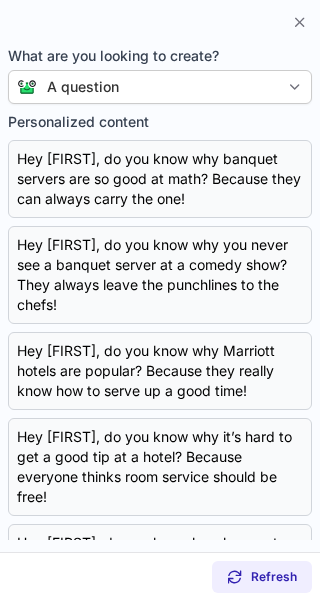 click on "A question" at bounding box center (83, 87) 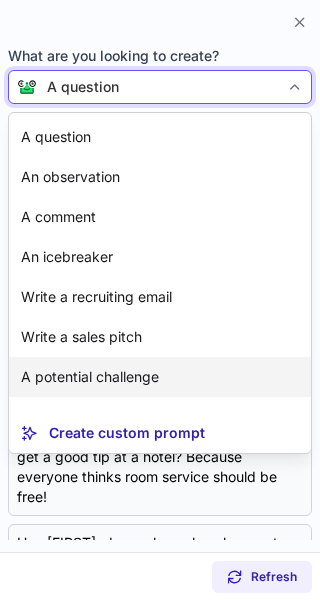 scroll, scrollTop: 132, scrollLeft: 0, axis: vertical 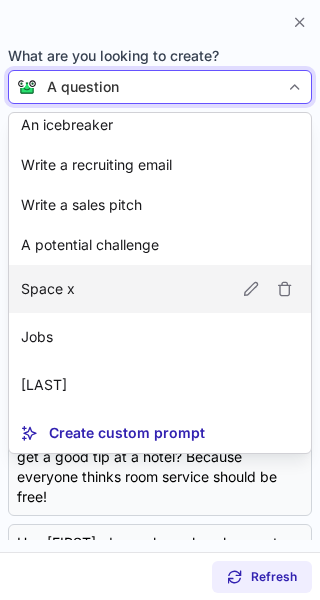 click on "Space x" at bounding box center (48, 289) 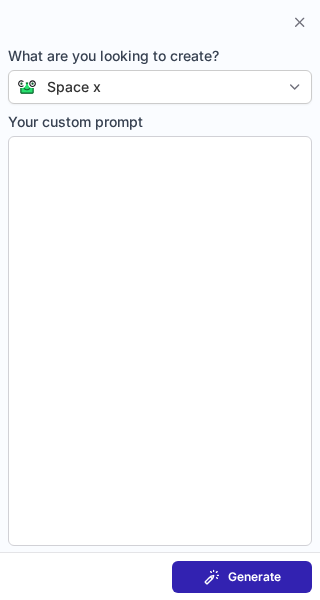type on "**********" 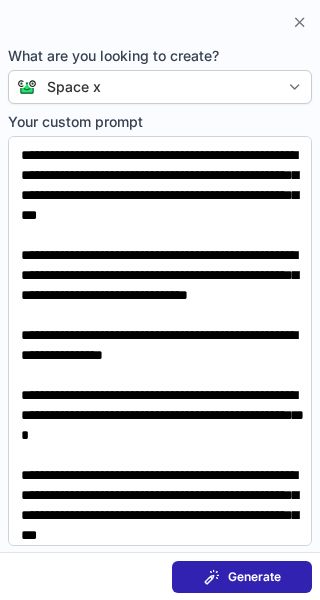 click on "Generate" at bounding box center (254, 577) 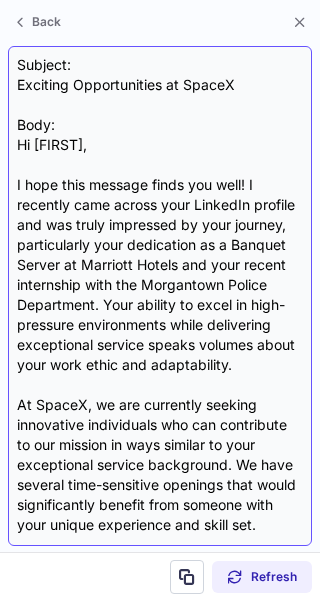 click on "Subject: Exciting Opportunities at SpaceX Body: Hi Tatum, I hope this message finds you well! I recently came across your LinkedIn profile and was truly impressed by your journey, particularly your dedication as a Banquet Server at Marriott Hotels and your recent internship with the Morgantown Police Department. Your ability to excel in high-pressure environments while delivering exceptional service speaks volumes about your work ethic and adaptability. At SpaceX, we are currently seeking innovative individuals who can contribute to our mission in ways similar to your exceptional service background. We have several time-sensitive openings that would significantly benefit from someone with your unique experience and skill set. If you're interested, I’d be happy to share my insights and the job descriptions so you can see how your talents align with our needs. Looking forward to your response! Best regards,  {Your Name}  Senior Recruiter  SpaceX" at bounding box center (160, 296) 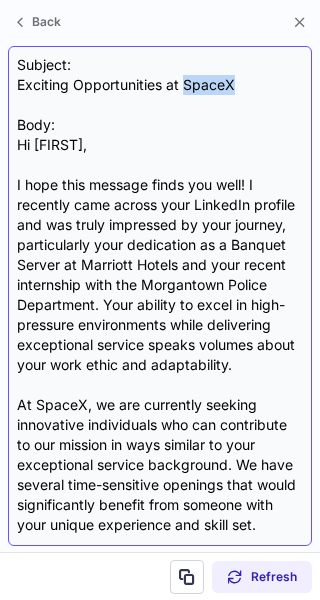 click on "Subject: Exciting Opportunities at SpaceX Body: Hi Tatum, I hope this message finds you well! I recently came across your LinkedIn profile and was truly impressed by your journey, particularly your dedication as a Banquet Server at Marriott Hotels and your recent internship with the Morgantown Police Department. Your ability to excel in high-pressure environments while delivering exceptional service speaks volumes about your work ethic and adaptability. At SpaceX, we are currently seeking innovative individuals who can contribute to our mission in ways similar to your exceptional service background. We have several time-sensitive openings that would significantly benefit from someone with your unique experience and skill set. If you're interested, I’d be happy to share my insights and the job descriptions so you can see how your talents align with our needs. Looking forward to your response! Best regards,  {Your Name}  Senior Recruiter  SpaceX" at bounding box center [160, 296] 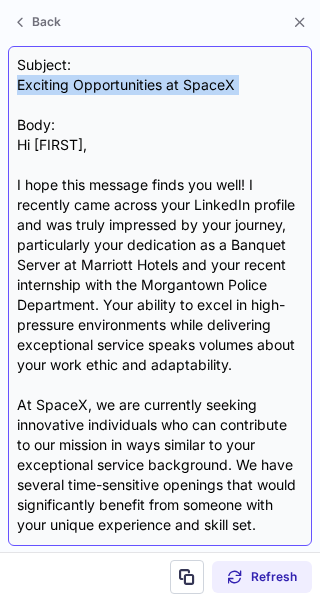 click on "Subject: Exciting Opportunities at SpaceX Body: Hi Tatum, I hope this message finds you well! I recently came across your LinkedIn profile and was truly impressed by your journey, particularly your dedication as a Banquet Server at Marriott Hotels and your recent internship with the Morgantown Police Department. Your ability to excel in high-pressure environments while delivering exceptional service speaks volumes about your work ethic and adaptability. At SpaceX, we are currently seeking innovative individuals who can contribute to our mission in ways similar to your exceptional service background. We have several time-sensitive openings that would significantly benefit from someone with your unique experience and skill set. If you're interested, I’d be happy to share my insights and the job descriptions so you can see how your talents align with our needs. Looking forward to your response! Best regards,  {Your Name}  Senior Recruiter  SpaceX" at bounding box center (160, 296) 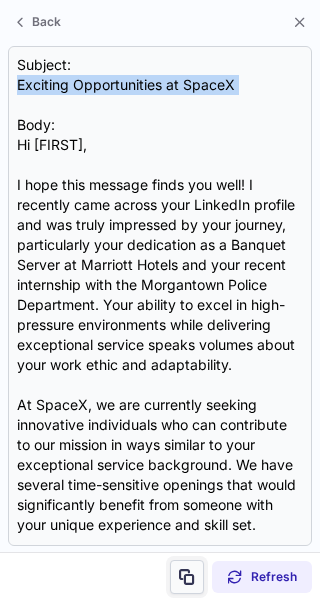 click at bounding box center (187, 577) 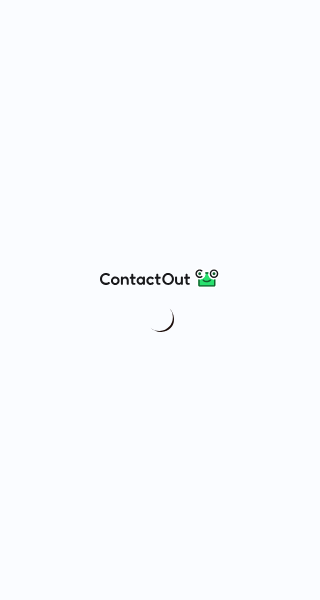 scroll, scrollTop: 0, scrollLeft: 0, axis: both 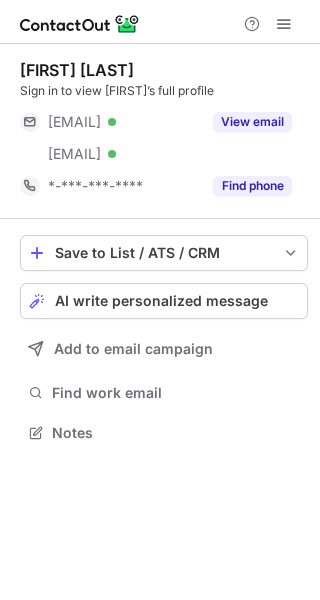 click on "View email" at bounding box center [252, 122] 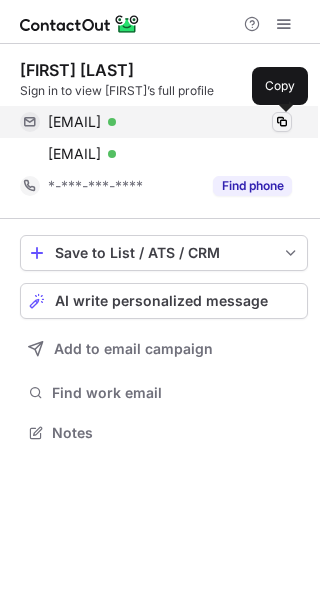click at bounding box center (282, 122) 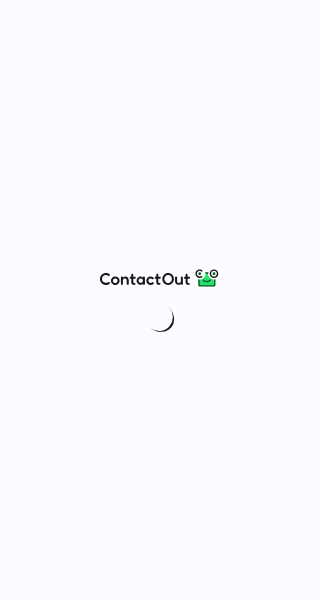 scroll, scrollTop: 0, scrollLeft: 0, axis: both 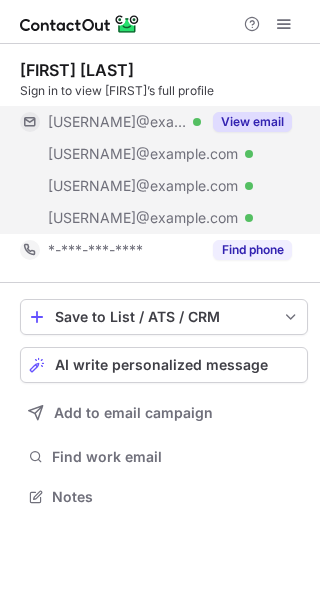 click on "View email" at bounding box center (252, 122) 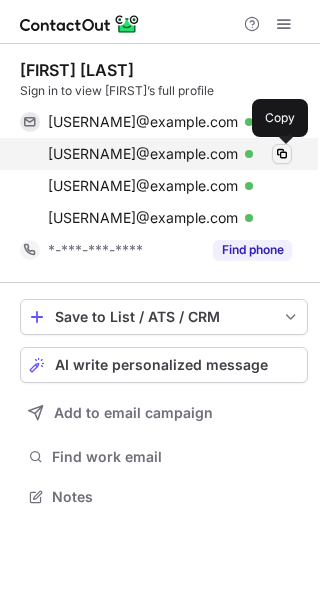 click at bounding box center (282, 154) 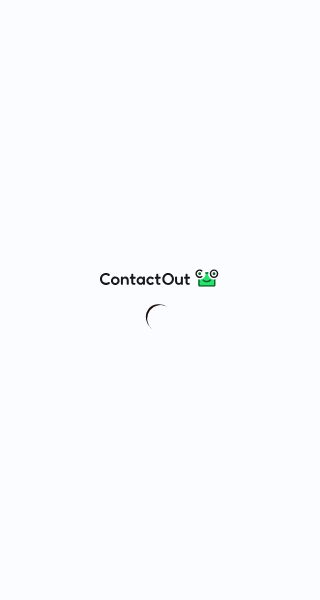 scroll, scrollTop: 0, scrollLeft: 0, axis: both 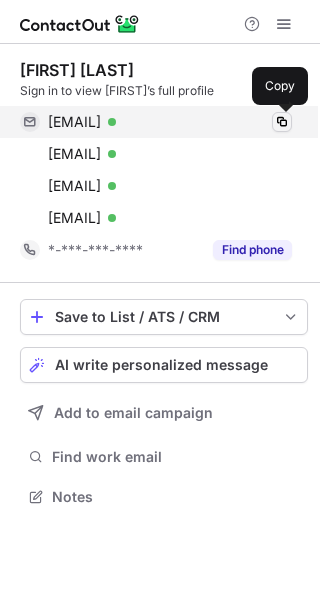 click at bounding box center [282, 122] 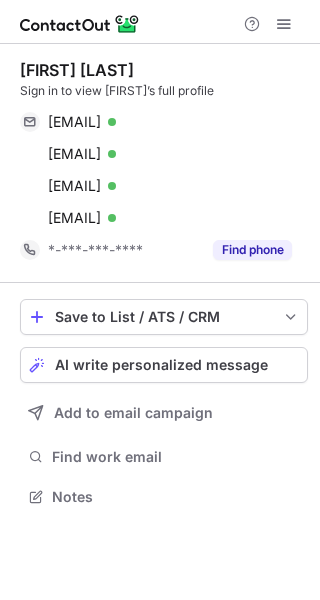 scroll, scrollTop: 0, scrollLeft: 0, axis: both 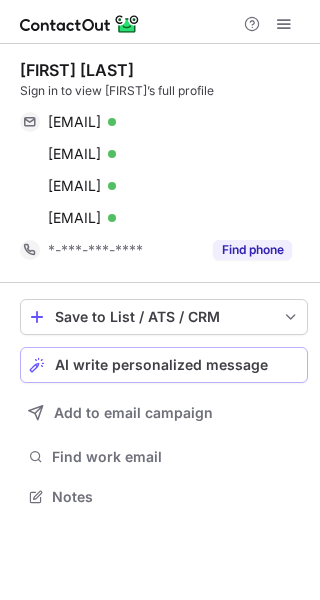 click on "AI write personalized message" at bounding box center [161, 365] 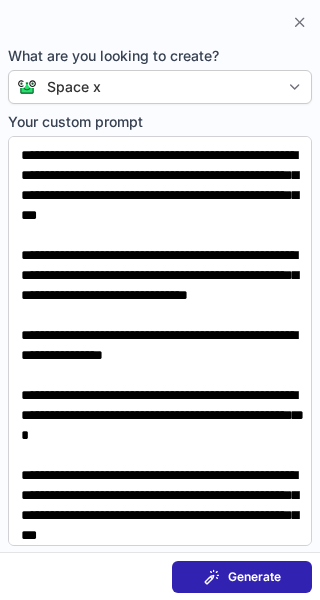 click at bounding box center [212, 577] 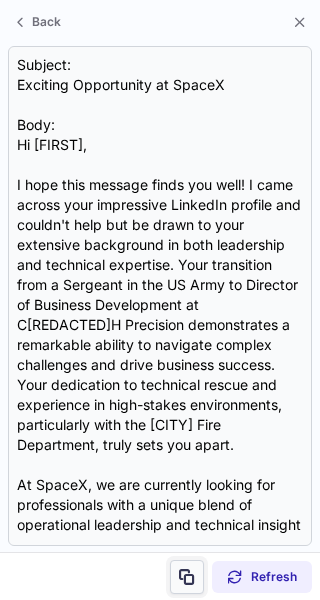 click at bounding box center (187, 577) 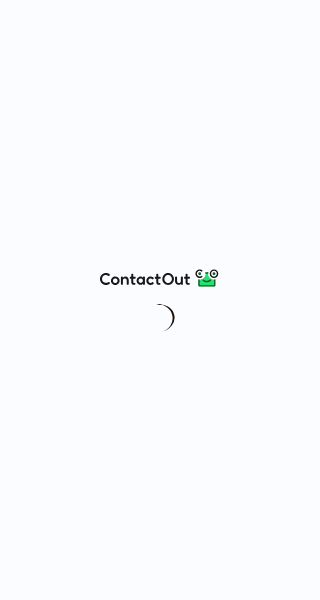 scroll, scrollTop: 0, scrollLeft: 0, axis: both 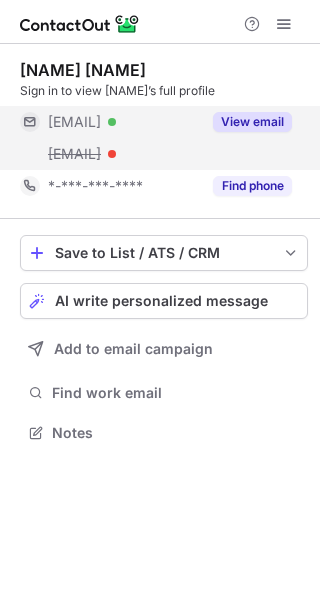 click on "View email" at bounding box center (246, 122) 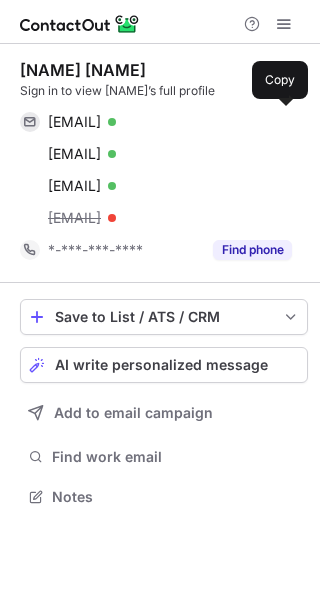 scroll, scrollTop: 10, scrollLeft: 10, axis: both 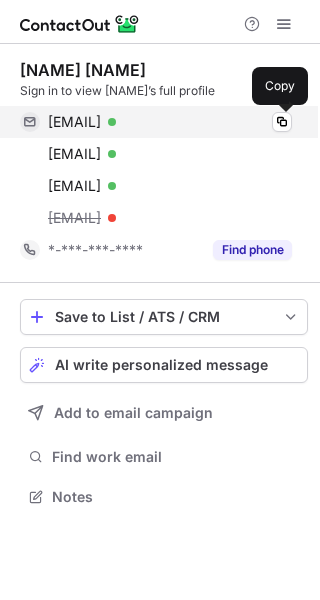 click on "[EMAIL] Verified Copy" at bounding box center [156, 122] 